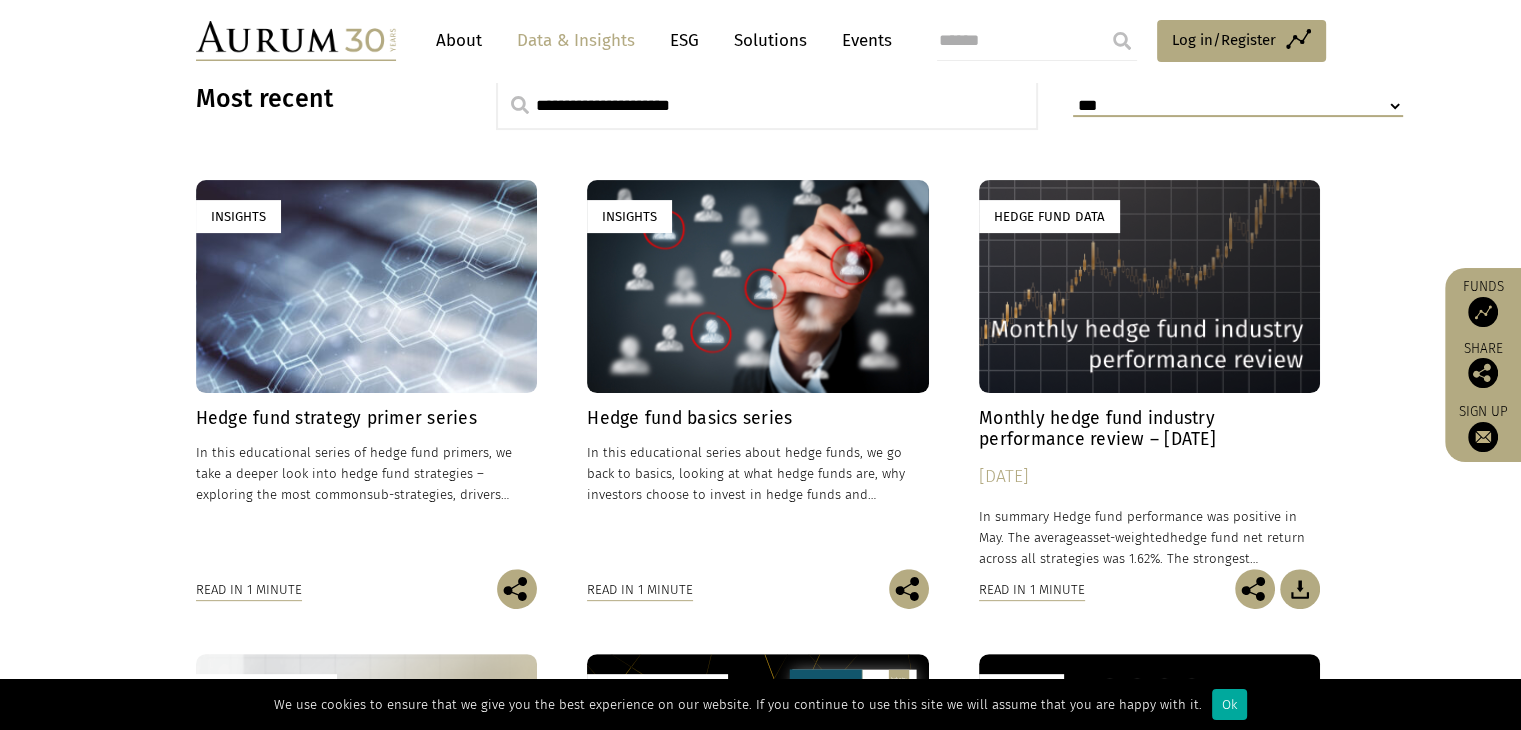 scroll, scrollTop: 0, scrollLeft: 0, axis: both 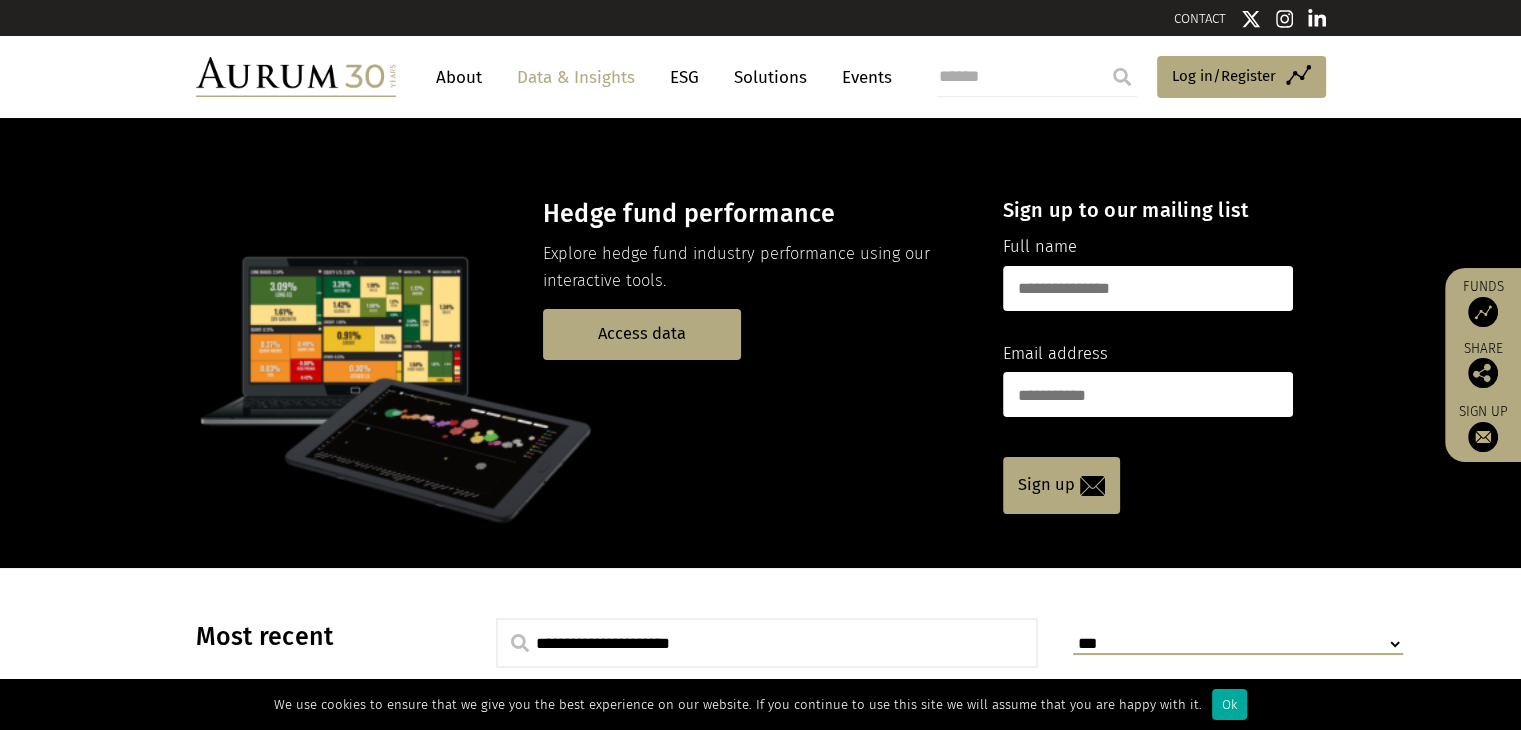 click at bounding box center (296, 77) 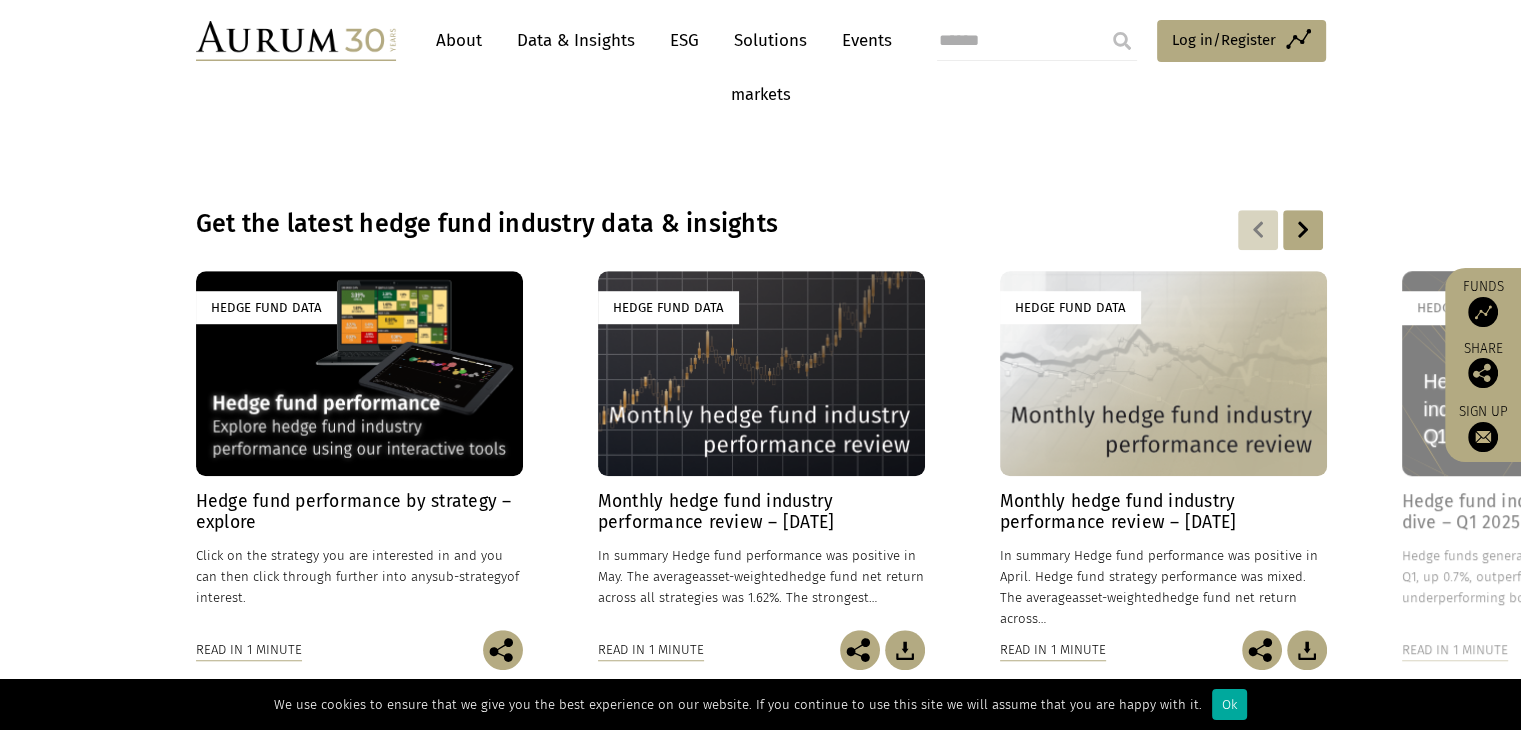 scroll, scrollTop: 1328, scrollLeft: 0, axis: vertical 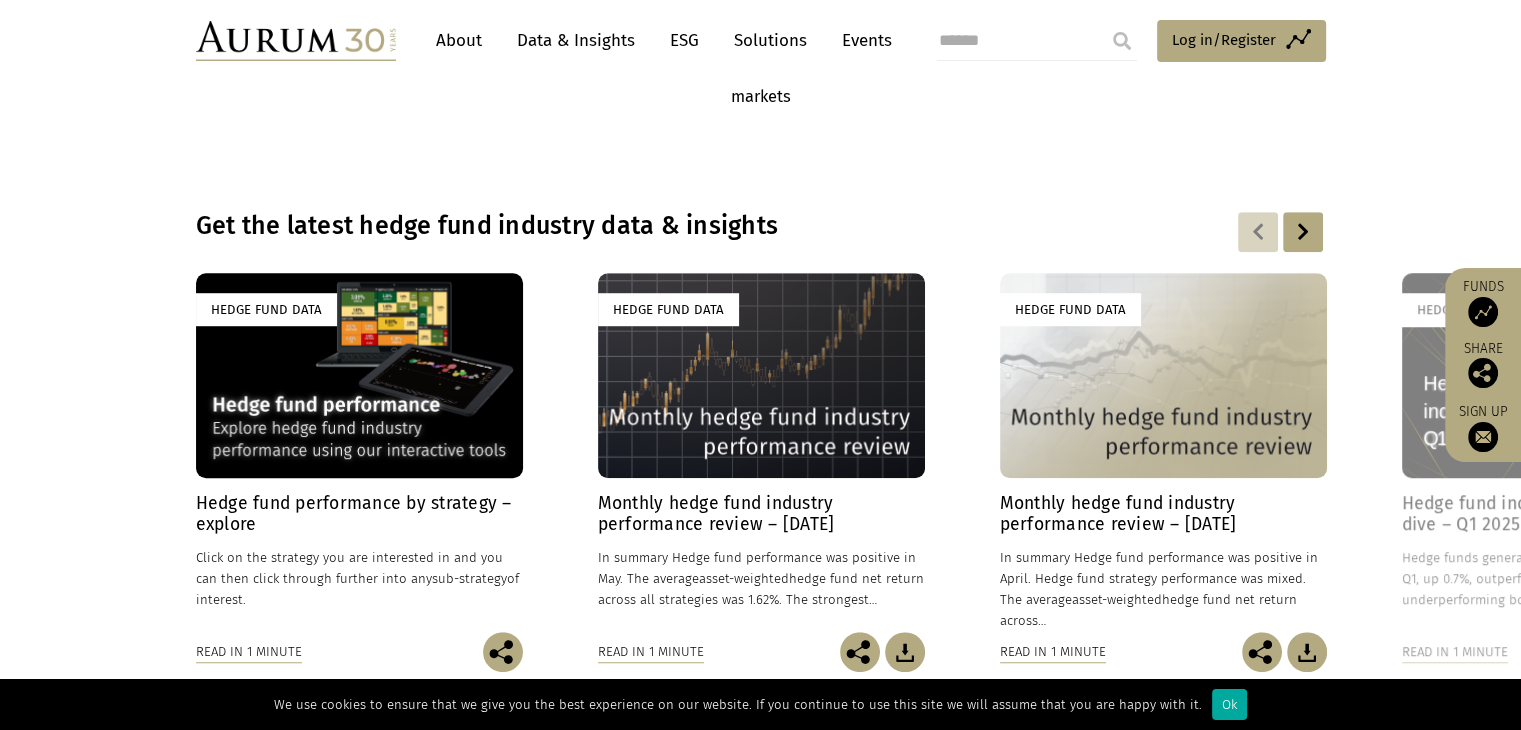 click on "Hedge fund performance by strategy – explore" at bounding box center (359, 514) 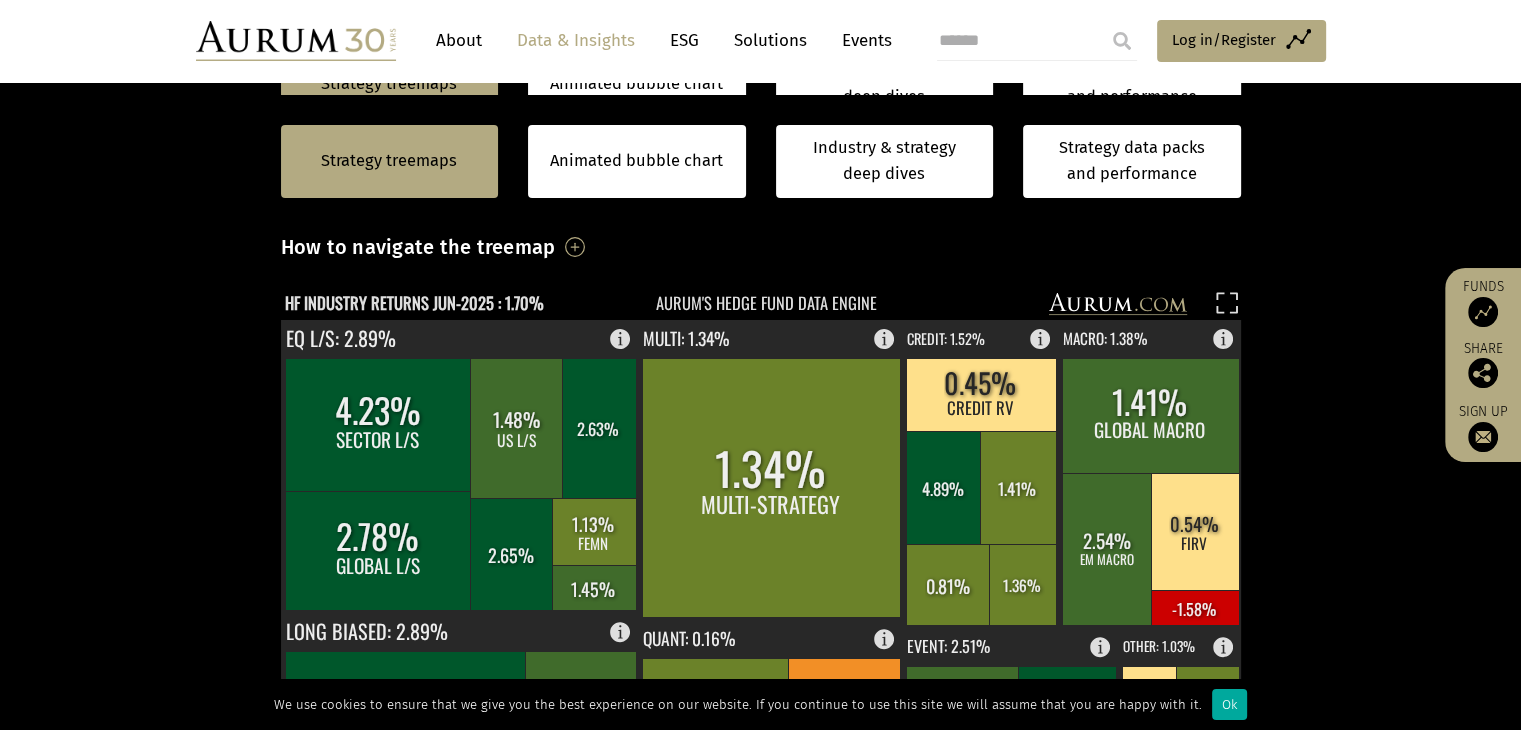 scroll, scrollTop: 523, scrollLeft: 0, axis: vertical 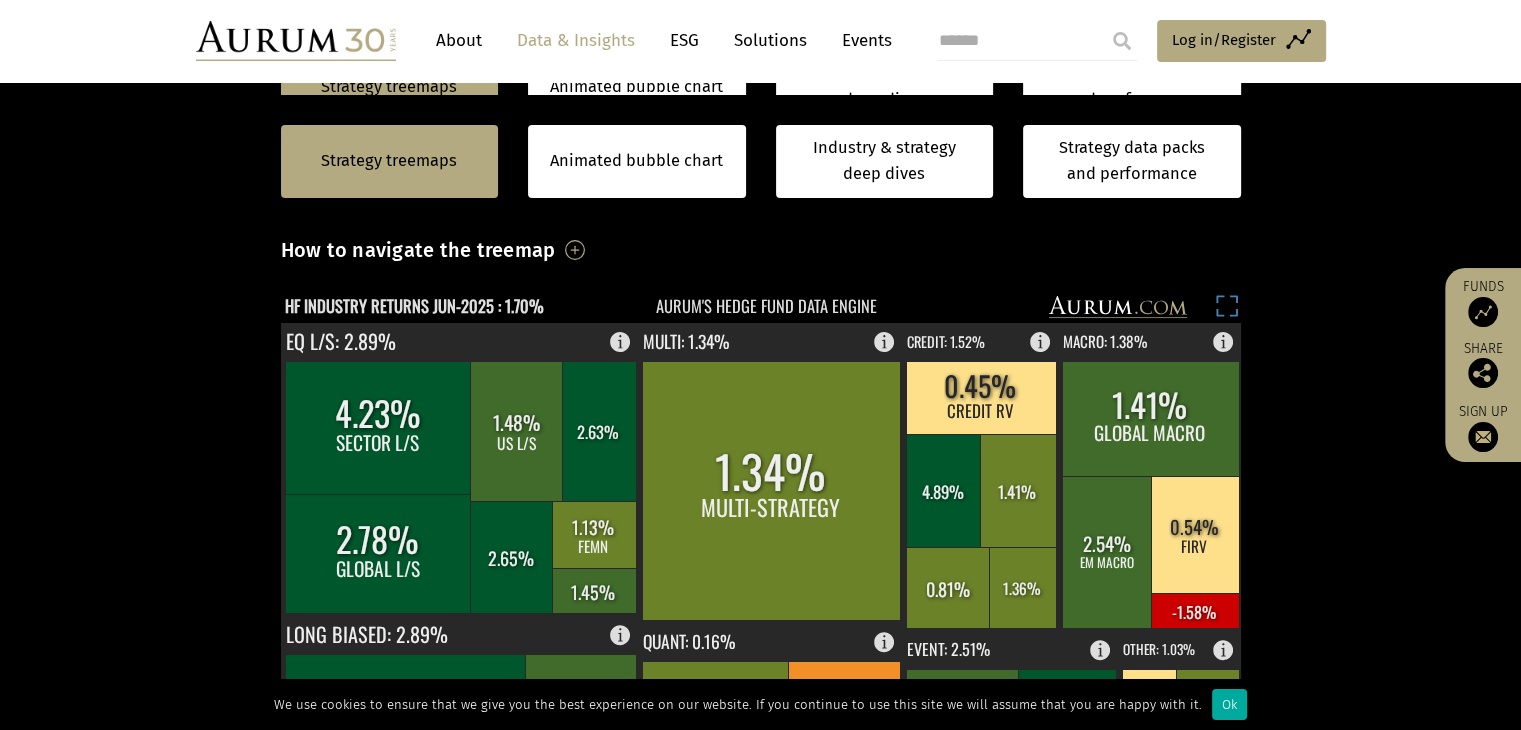 click 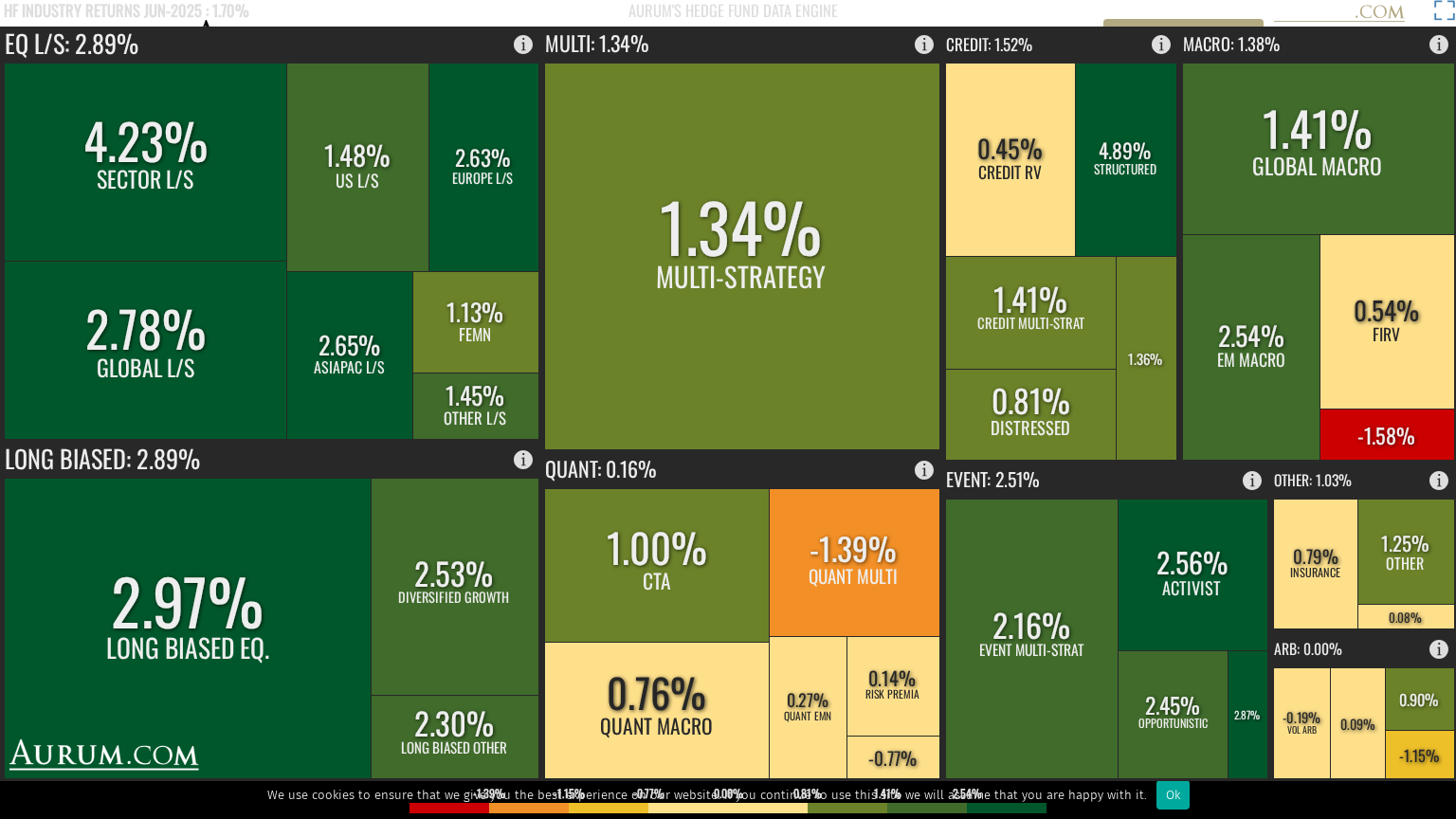 click 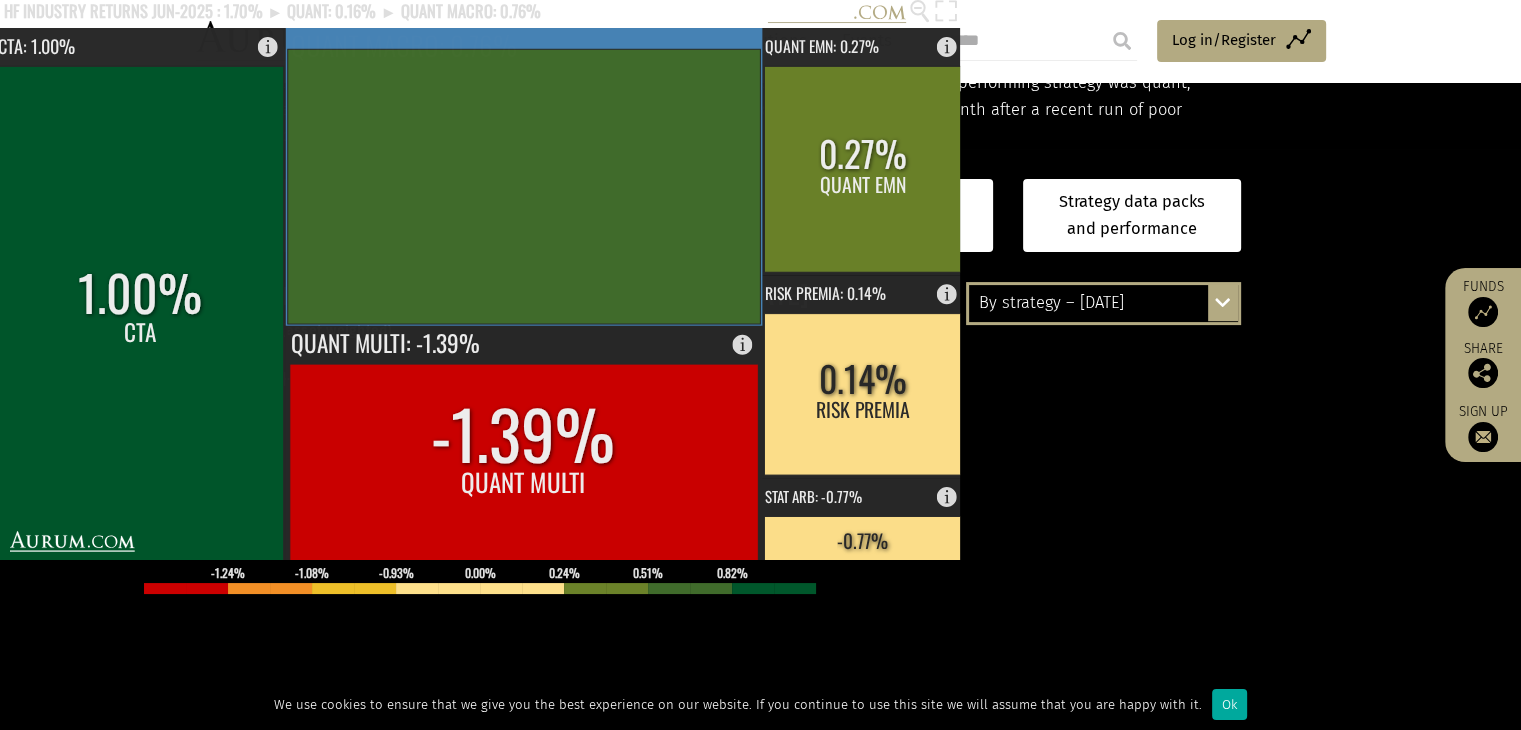 scroll, scrollTop: 384, scrollLeft: 0, axis: vertical 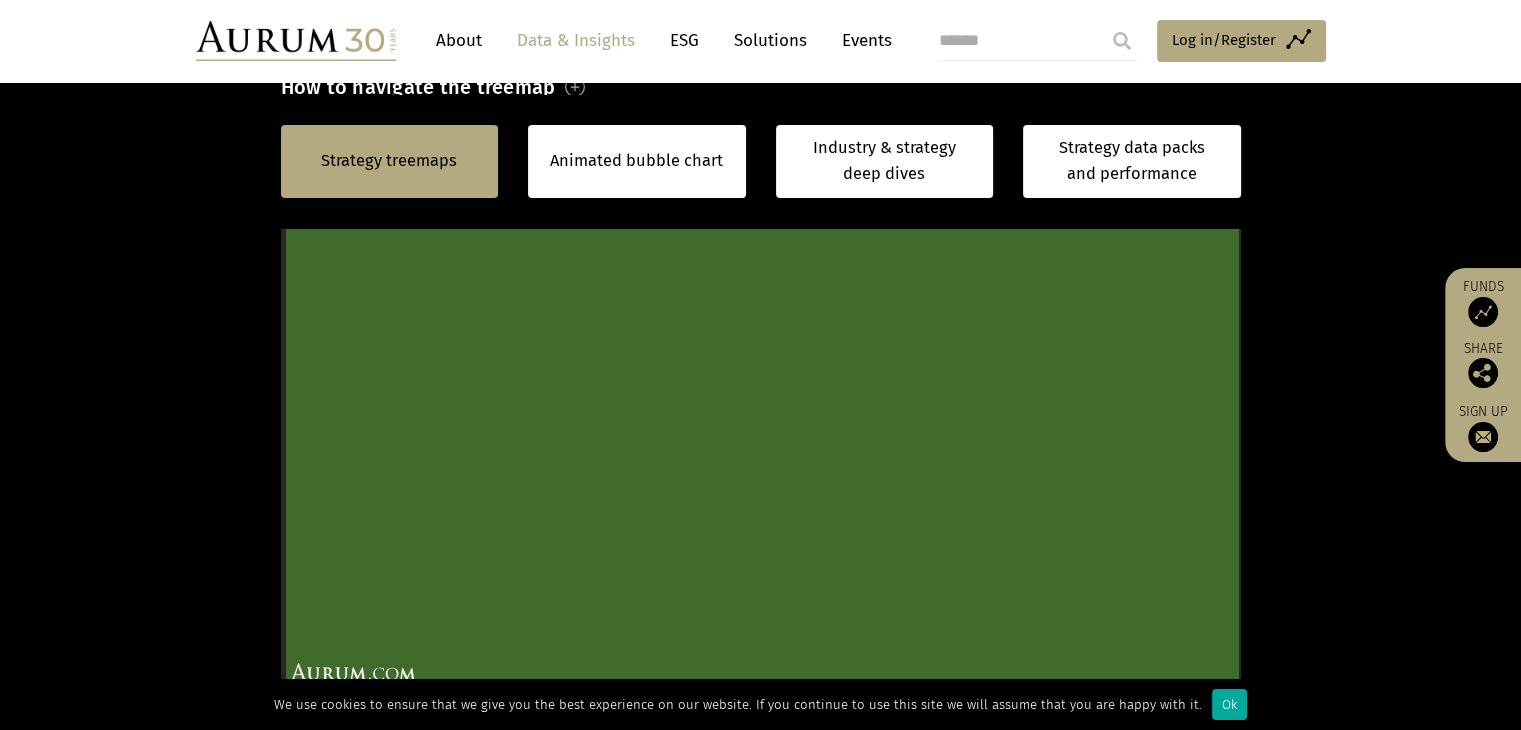 click on "Strategy treemaps
Animated bubble chart
Industry & strategy deep dives
Strategy data packs and performance
Strategy treemaps
Animated bubble chart
Industry & strategy deep dives
Strategy data packs and performance
By strategy – June 2025
By strategy – June 2025" at bounding box center (760, 482) 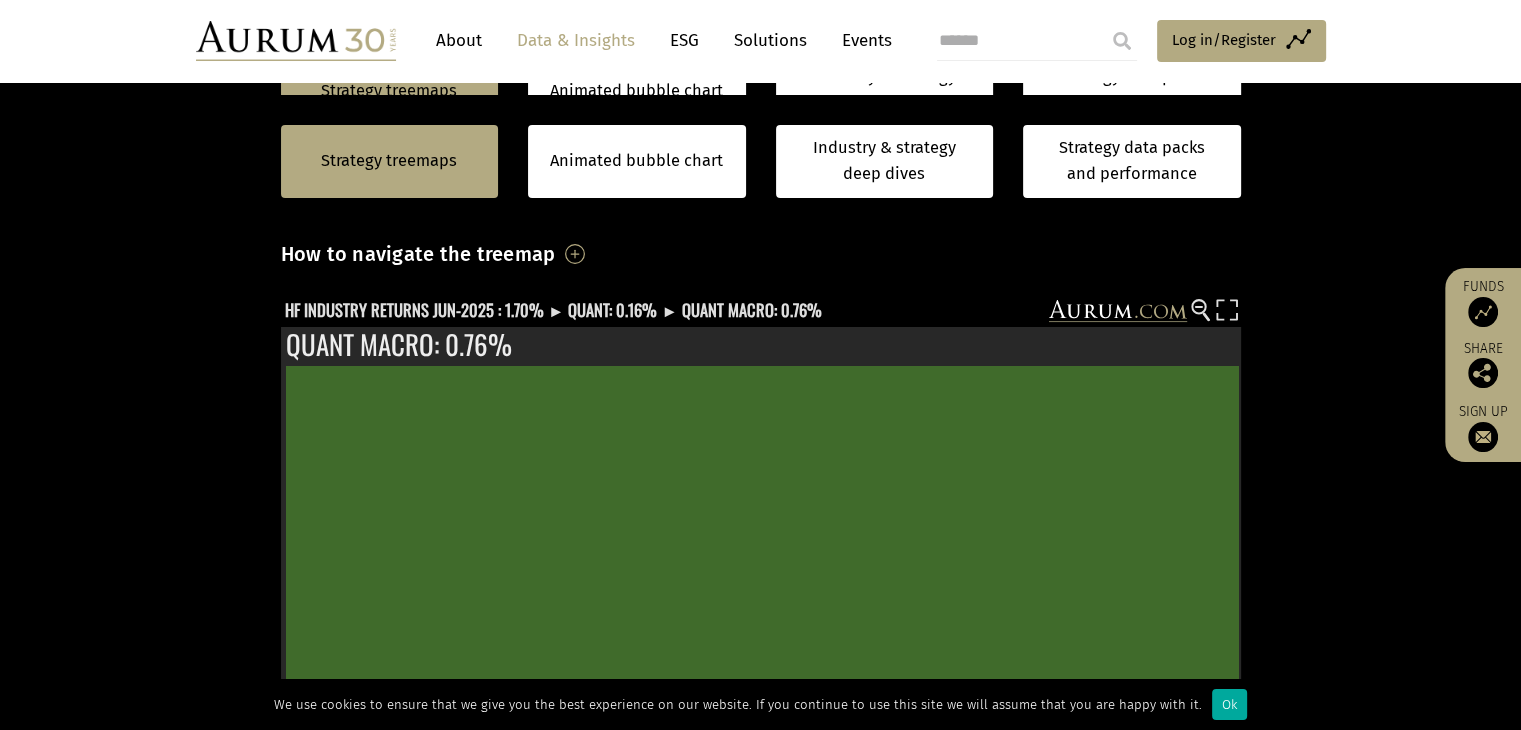 scroll, scrollTop: 506, scrollLeft: 0, axis: vertical 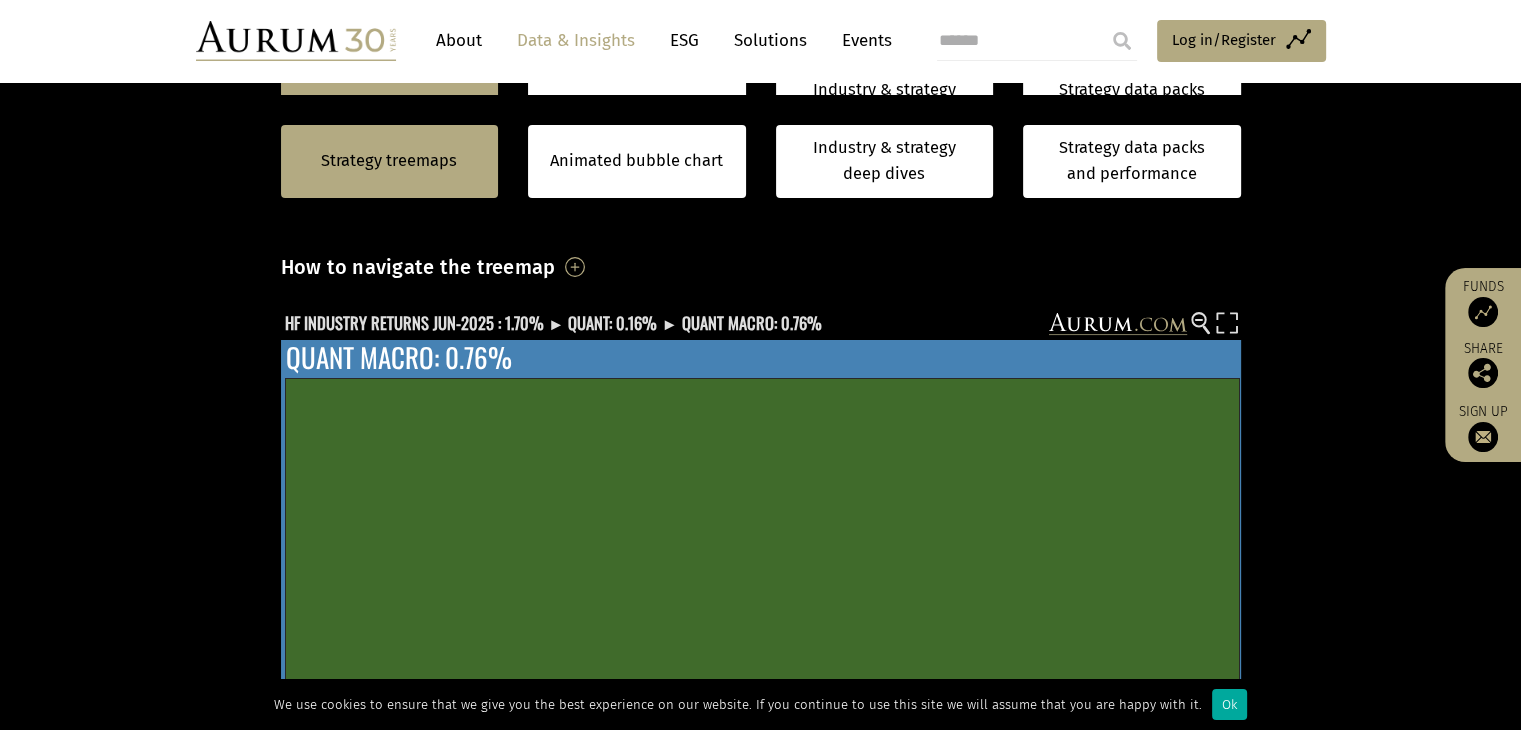 click on "$99bn 0.76% 62 45% AUM RETURN FUNDS REPORTED QUANT MACRO/GAA GAA (Global Asset Allocation) is a systematic approach to Global Macro, with managers taking positions in global markets based on quantitative analysis, taking in information based primarily on economic data, but also incorporating price related information.   The strategy is highly data and technology intensive.  The positions tend to be relative value based, but they may also take directional positions in instruments such as futures, FX and baskets of equities, ETFs, swaps and other instruments.  Signals may be arranged into relative value asset class models, cross asset class models / directional trades.  Signals are also often classified under a number of factor headings: value, carry, momentum etc.   Jul-24 Aug-24 Sep-24 Oct-24 Nov-24 Dec-24 Jan-25 Feb-25 Mar-25 Apr-25 May-25 Jun-25 Equally Weighted Return Dispersion -6% -5% -4% -3% -2% -1% 0% 1% 2% 3% 4% 5%" 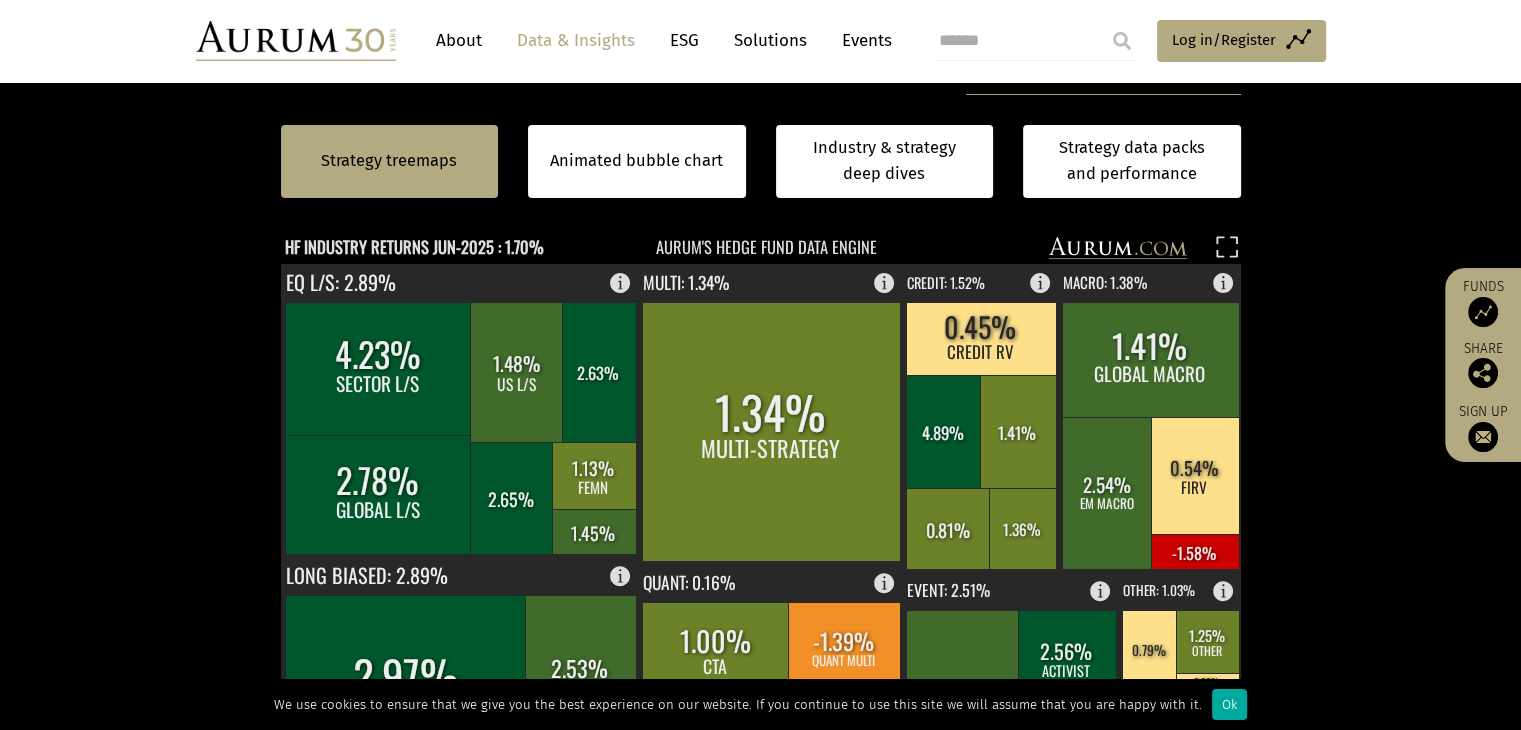 scroll, scrollTop: 564, scrollLeft: 0, axis: vertical 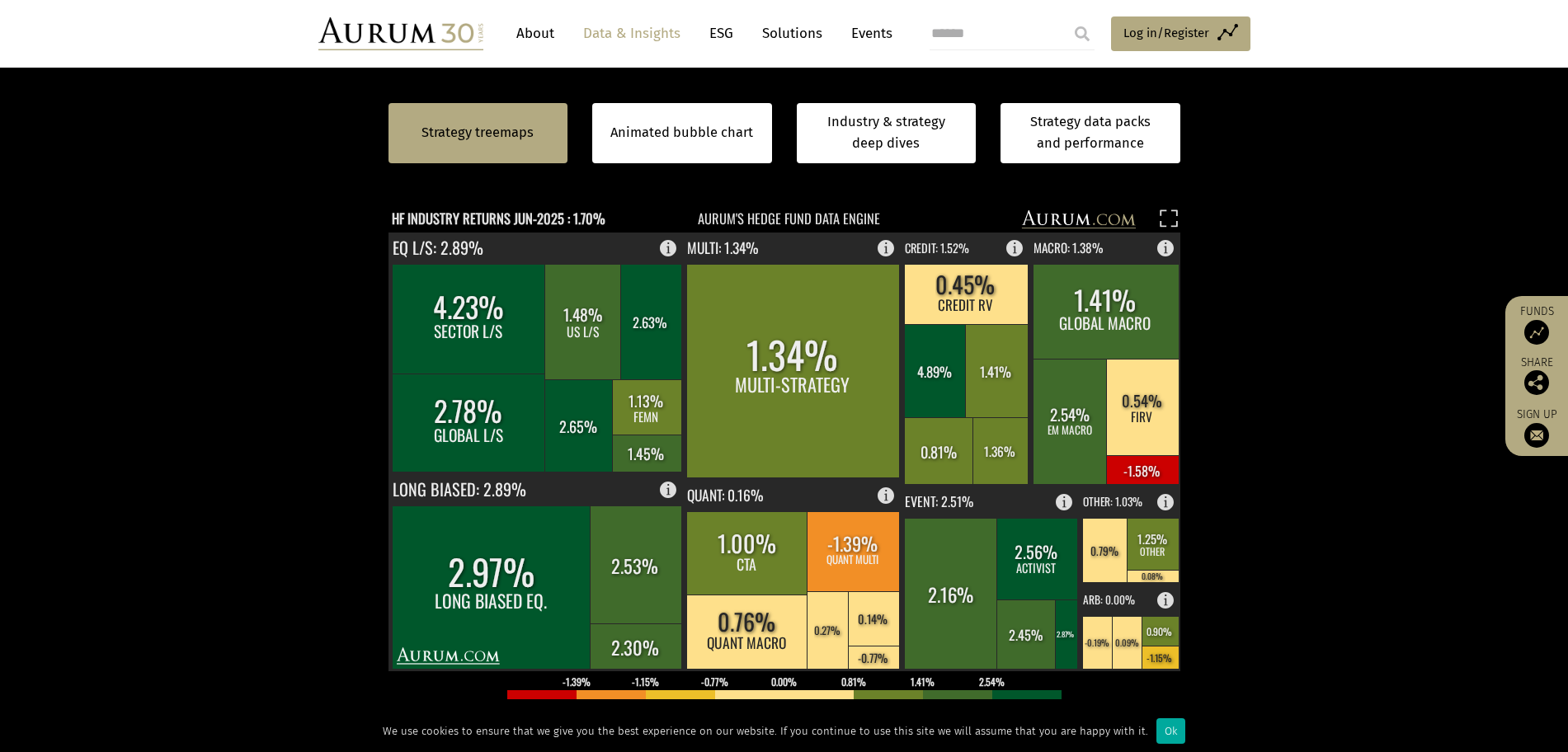 drag, startPoint x: 0, startPoint y: 0, endPoint x: 222, endPoint y: 535, distance: 579.2314 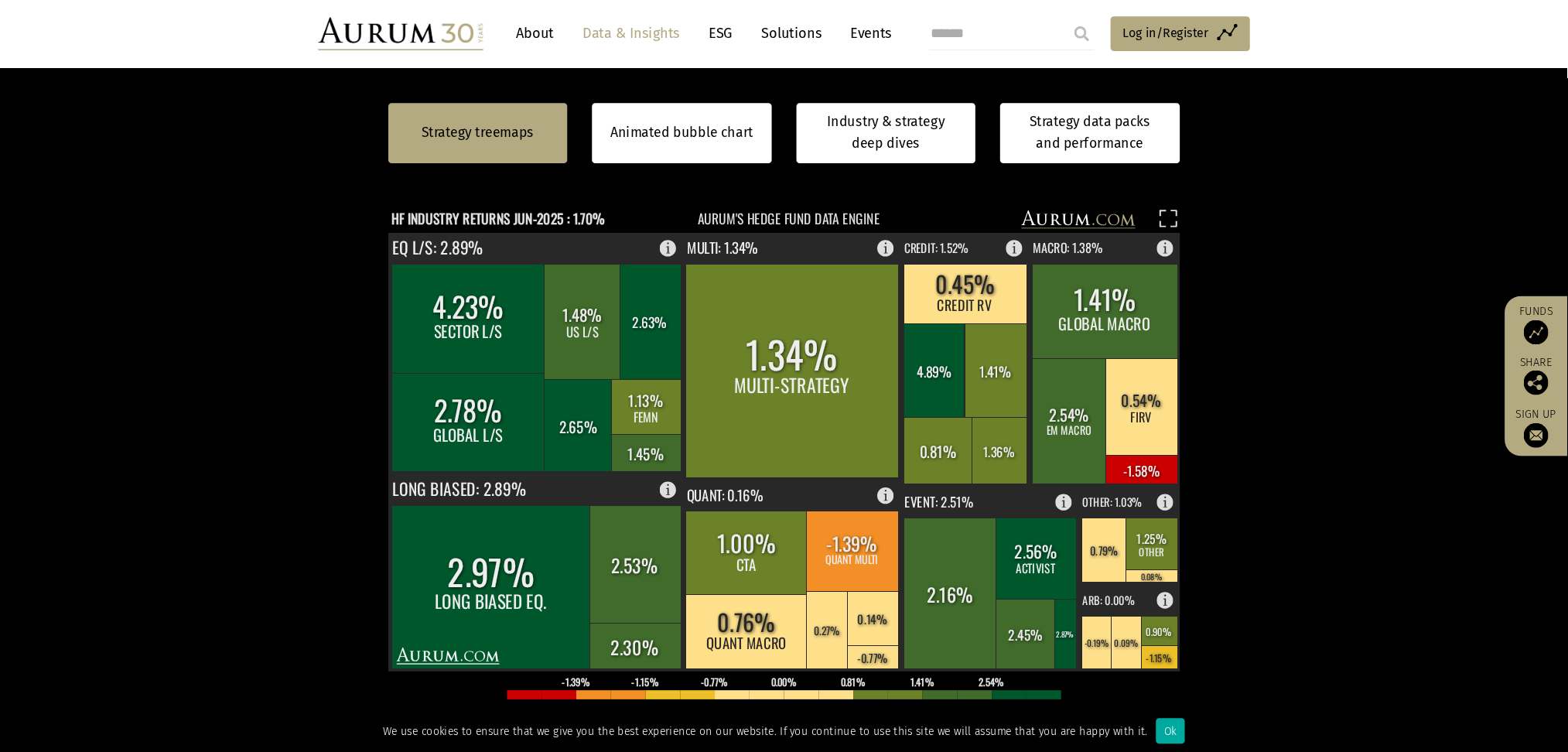 scroll, scrollTop: 436, scrollLeft: 0, axis: vertical 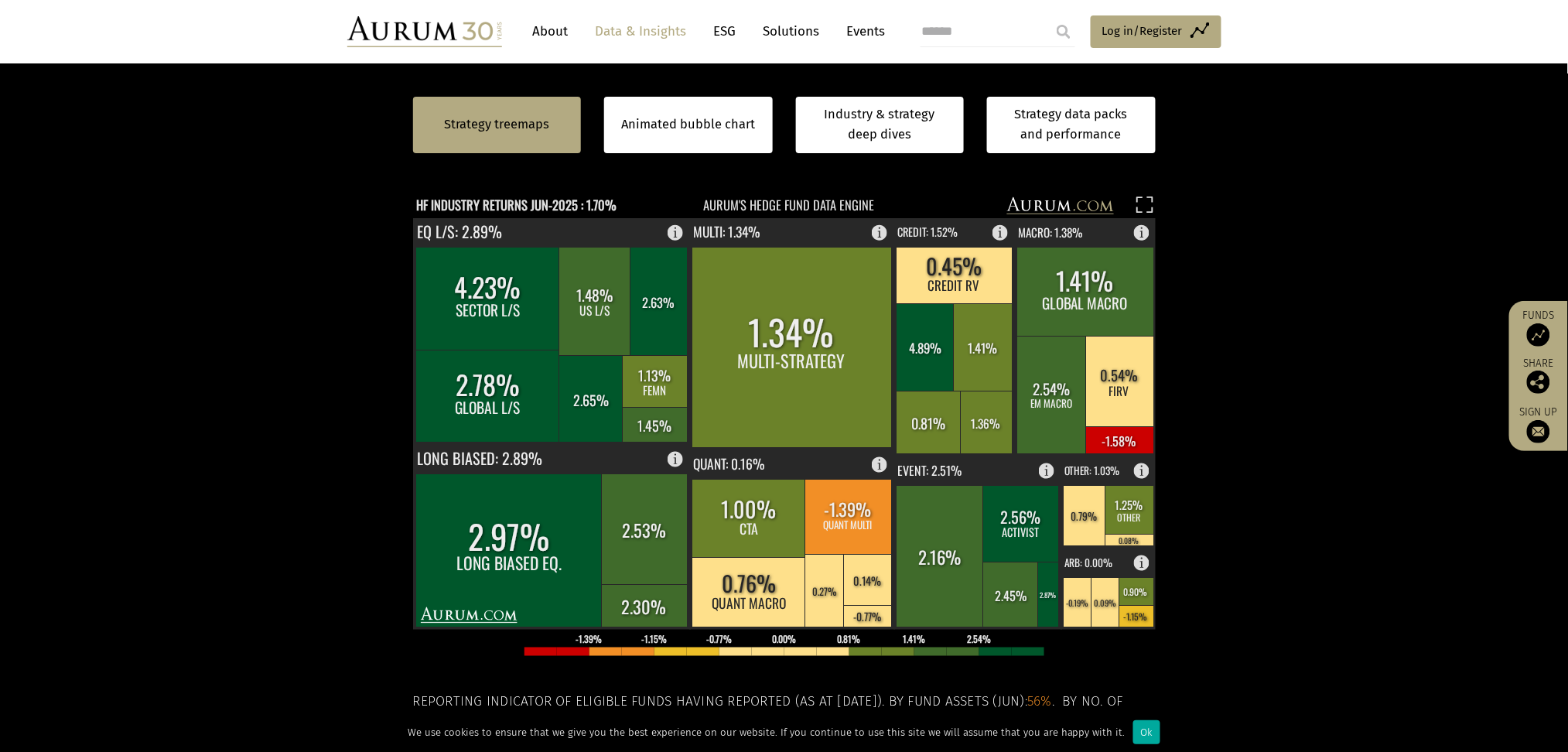 drag, startPoint x: 1465, startPoint y: 0, endPoint x: 249, endPoint y: 598, distance: 1355.0867 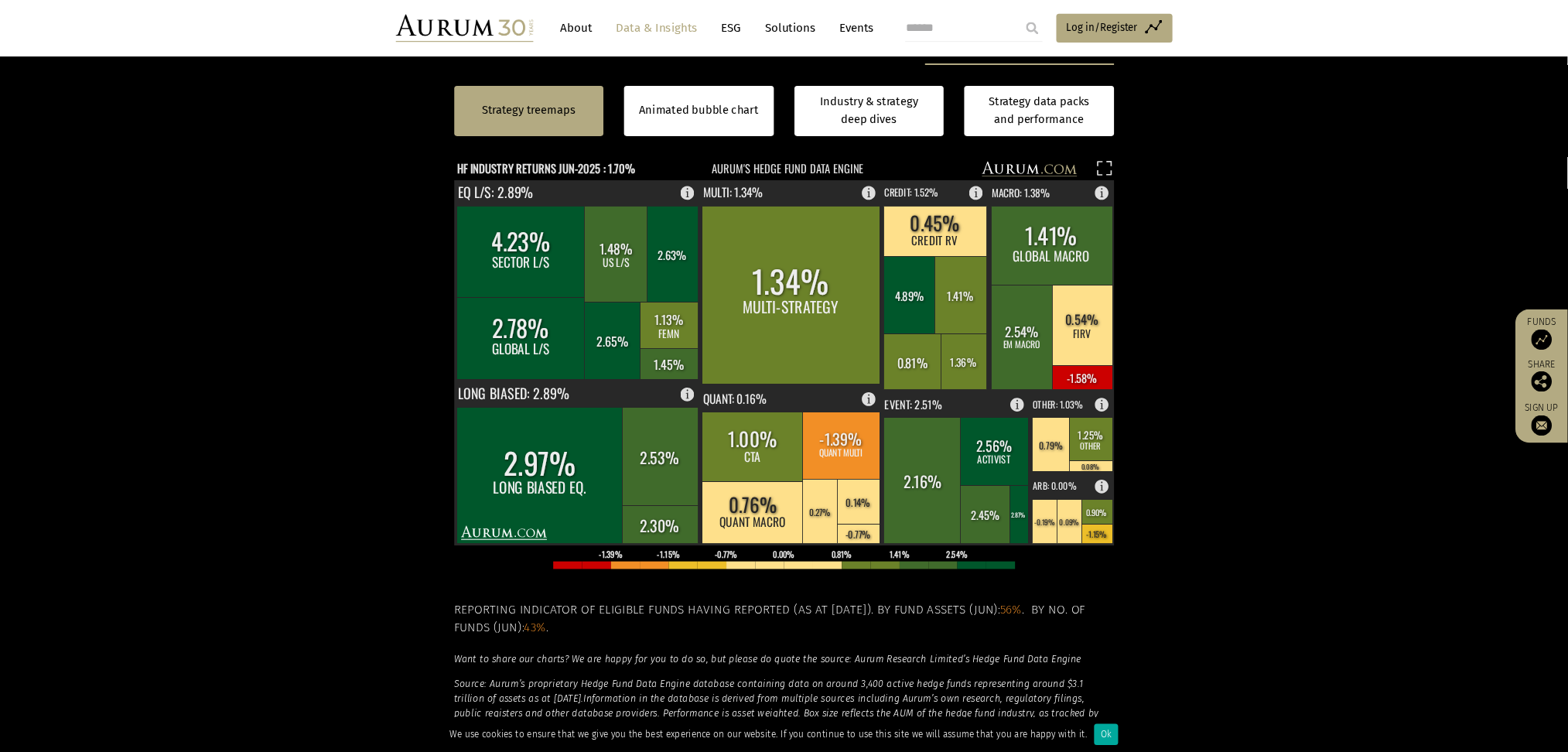 scroll, scrollTop: 452, scrollLeft: 0, axis: vertical 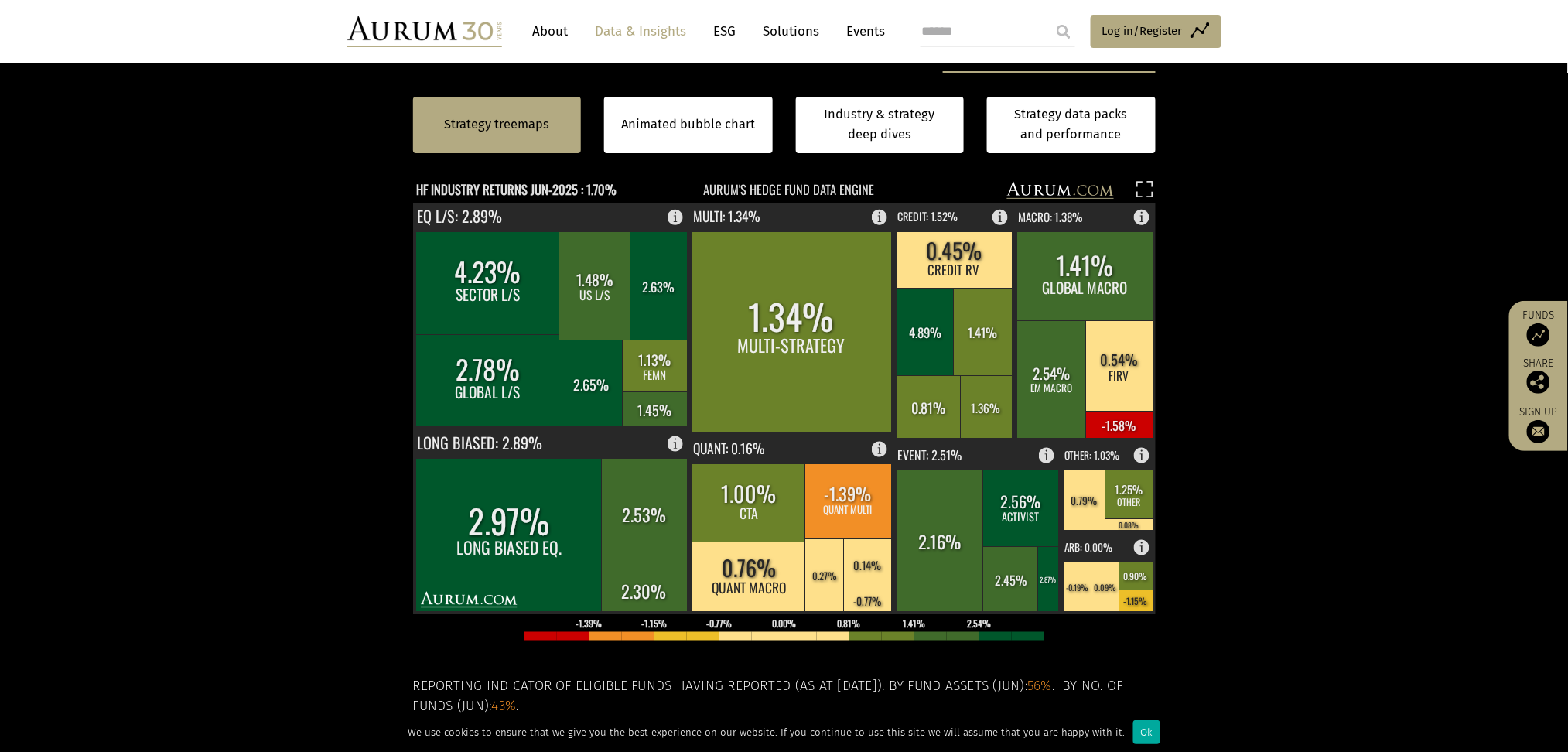 drag, startPoint x: 1475, startPoint y: 15, endPoint x: 167, endPoint y: 647, distance: 1452.683 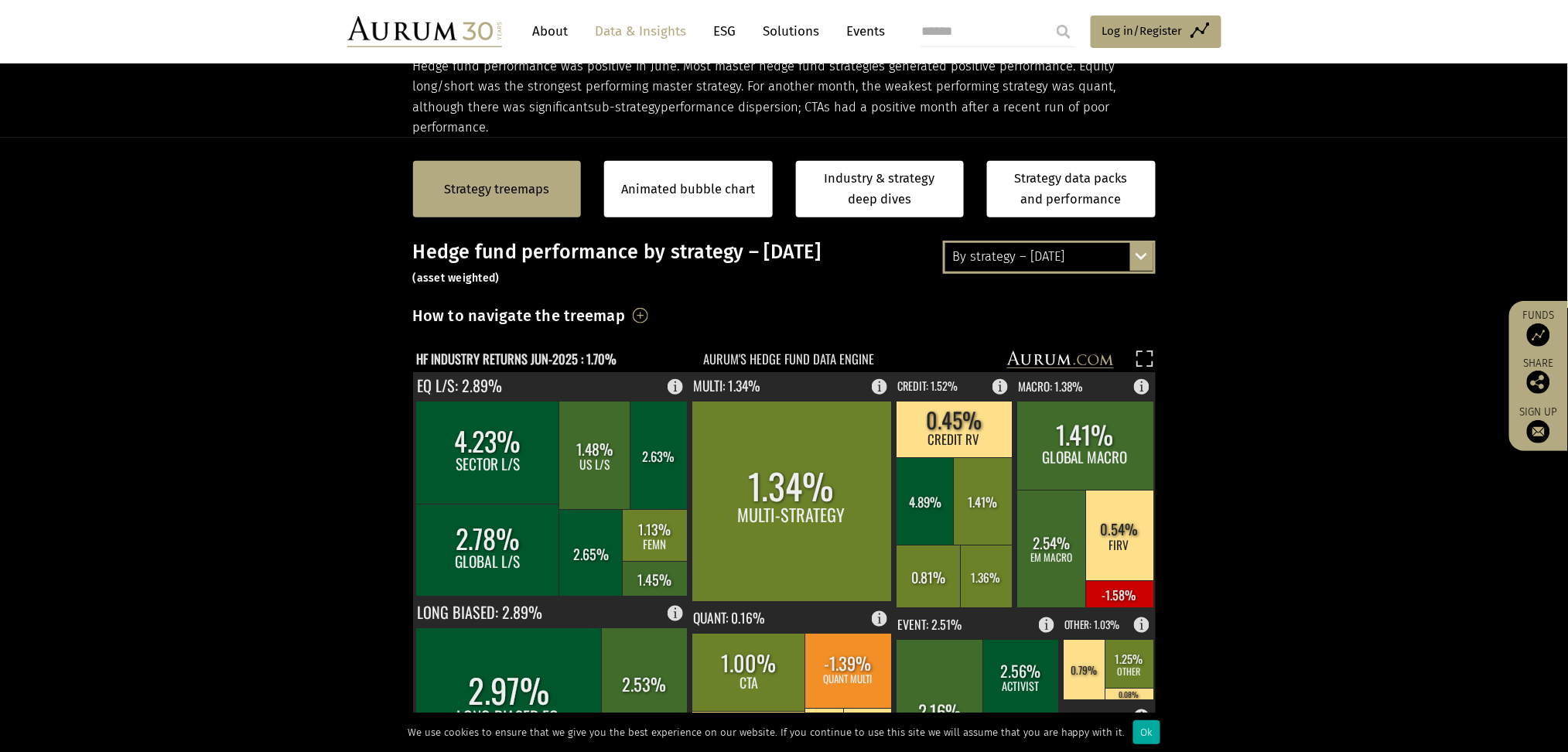 scroll, scrollTop: 291, scrollLeft: 0, axis: vertical 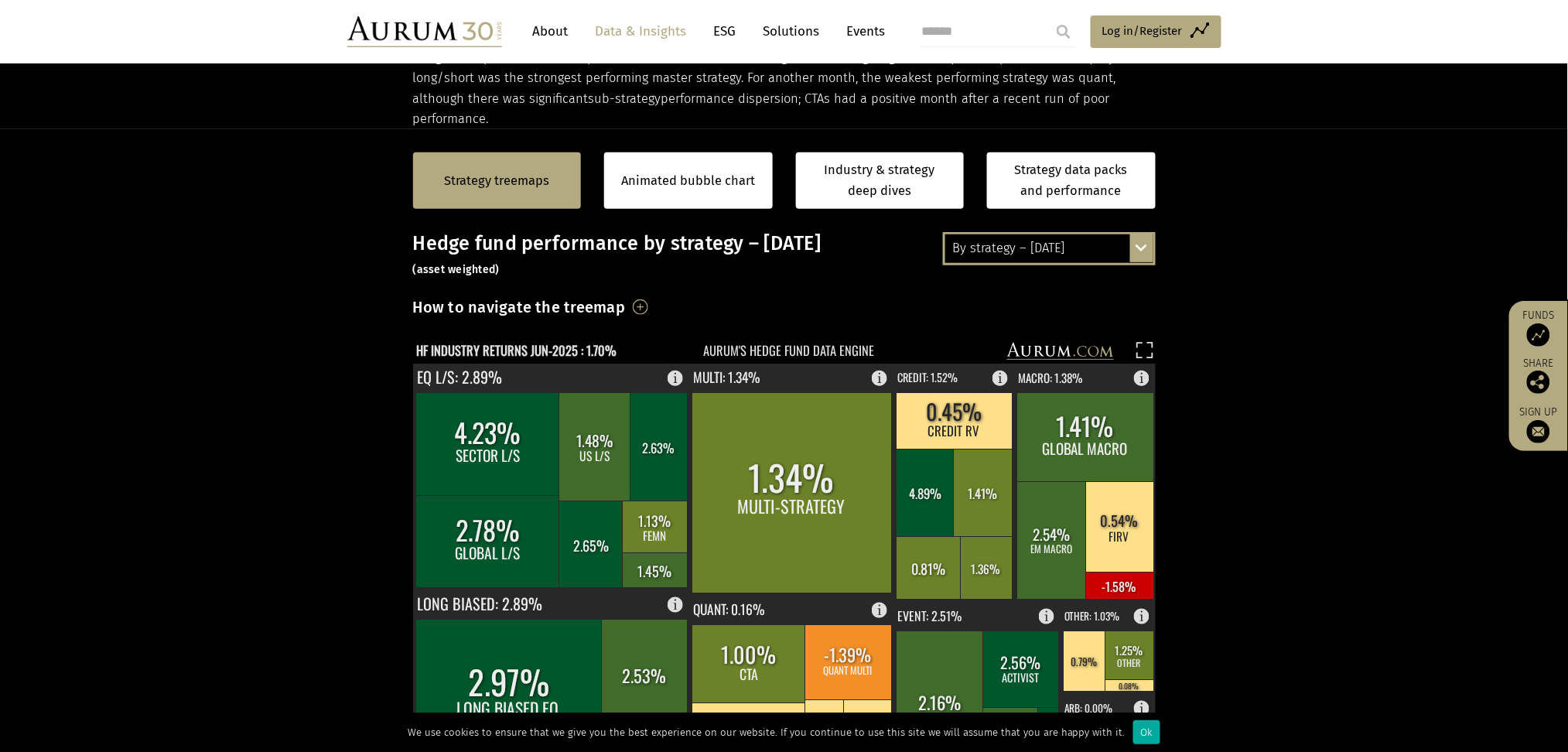 click on "By strategy – [DATE]" at bounding box center [1049, 248] 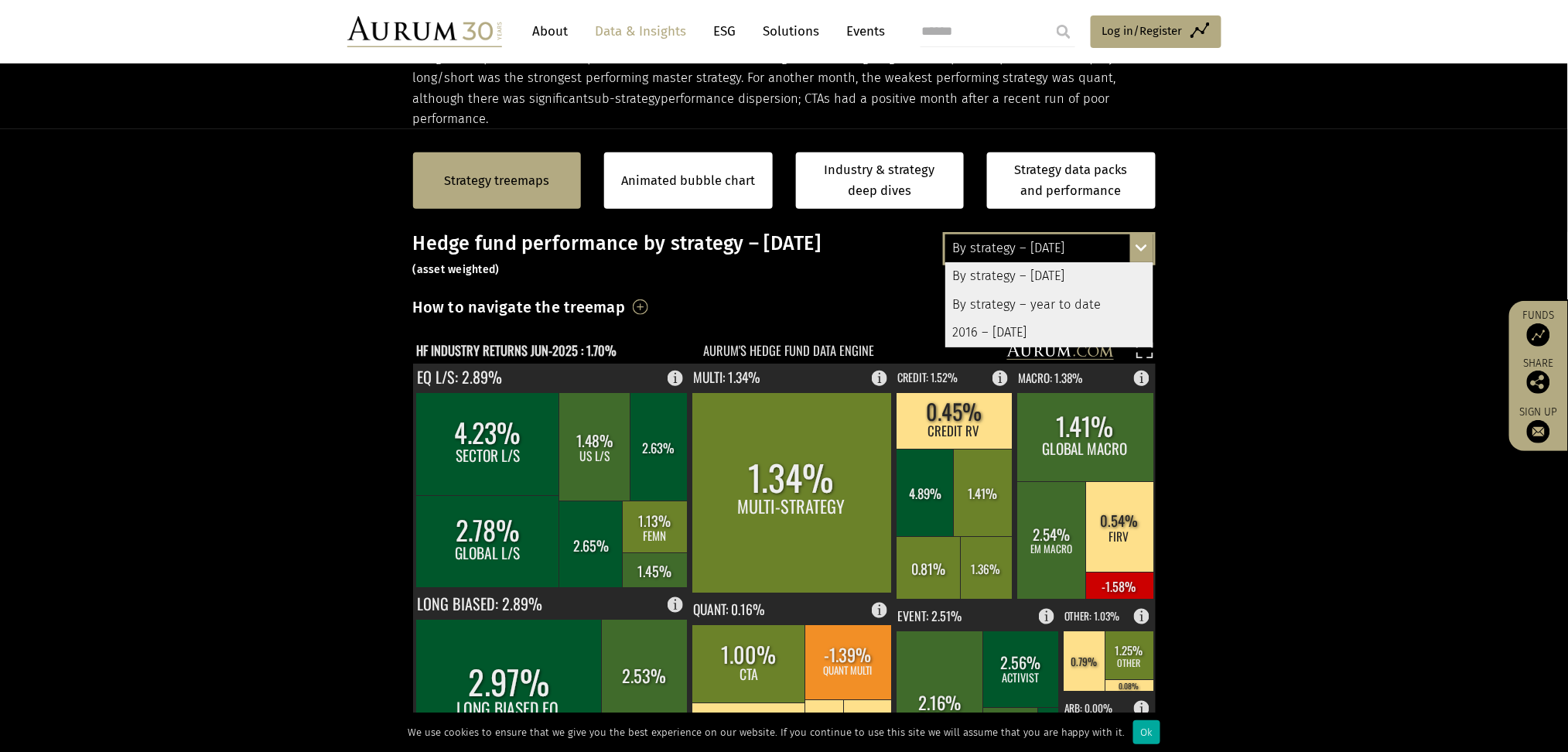 click on "By strategy – year to date" at bounding box center [1049, 305] 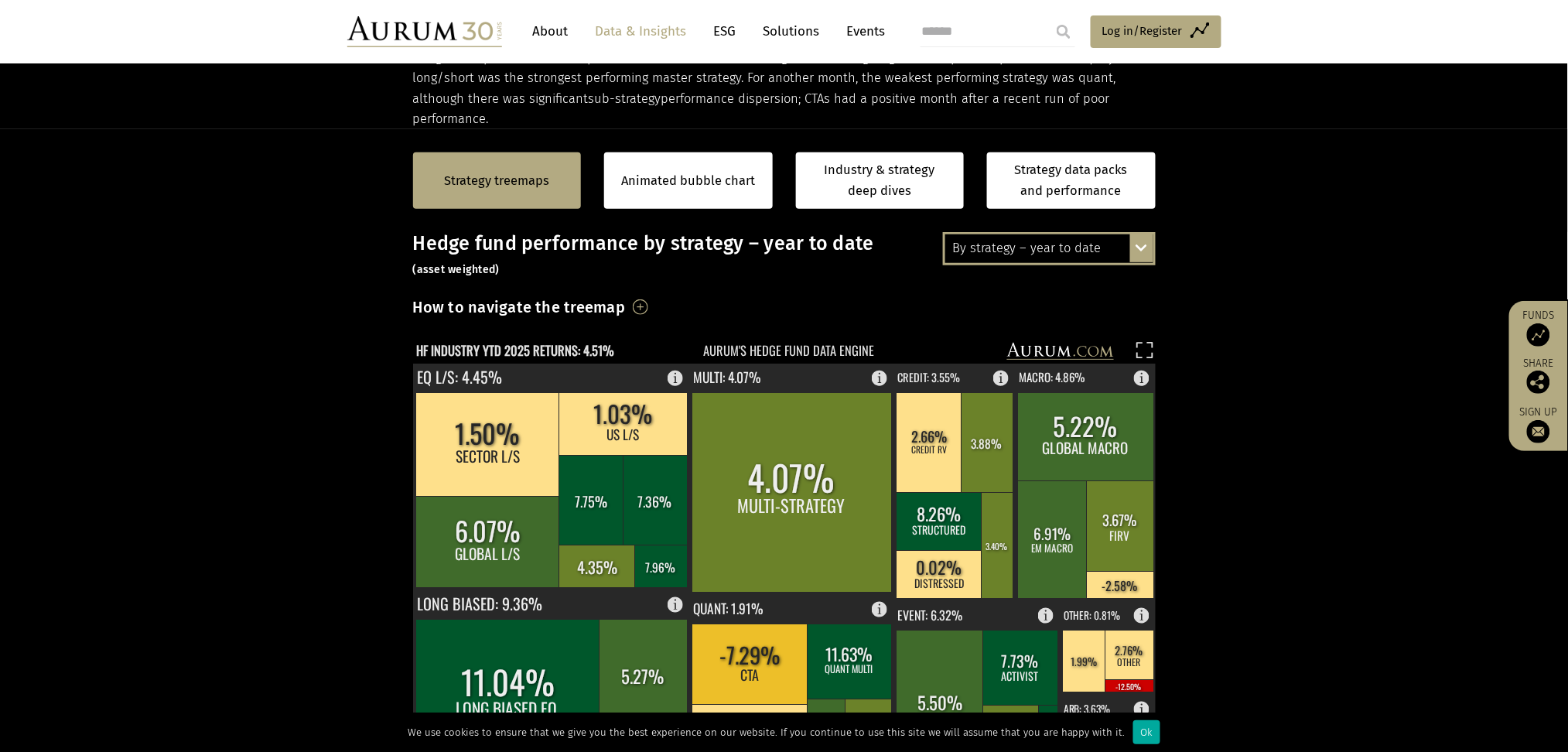 drag, startPoint x: 1370, startPoint y: 526, endPoint x: 1341, endPoint y: 607, distance: 86.03488 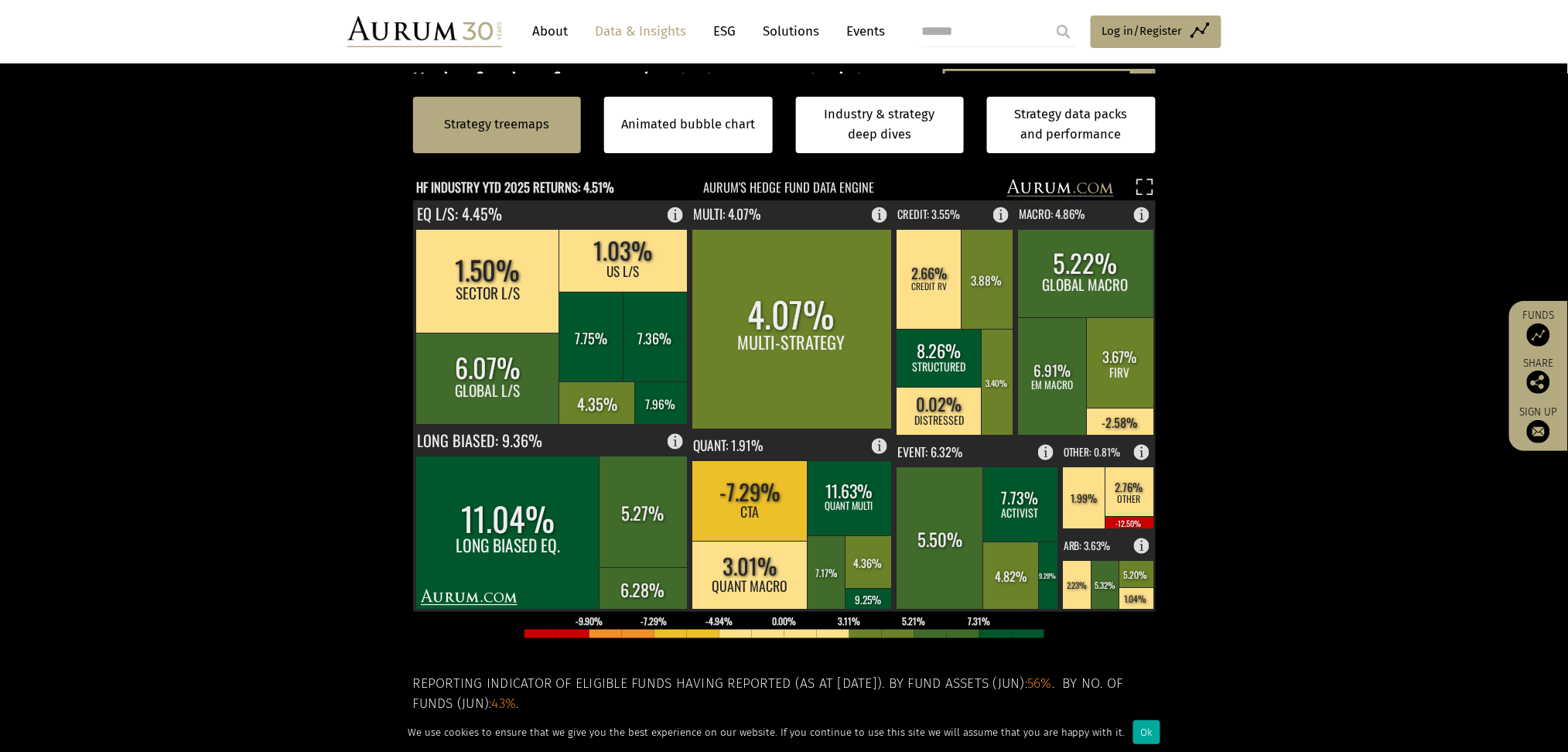 scroll, scrollTop: 453, scrollLeft: 0, axis: vertical 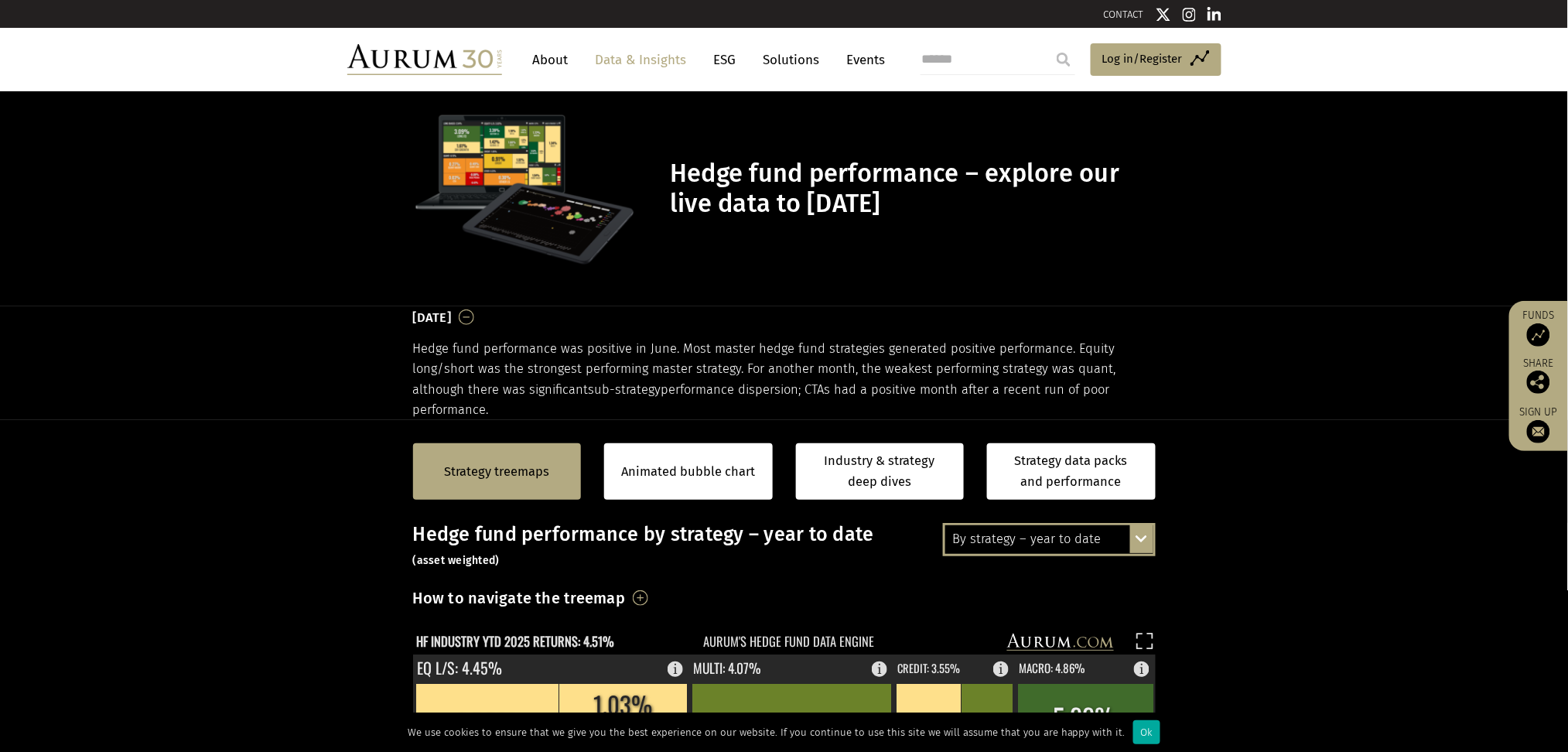 drag, startPoint x: 517, startPoint y: 409, endPoint x: 414, endPoint y: 357, distance: 115.38197 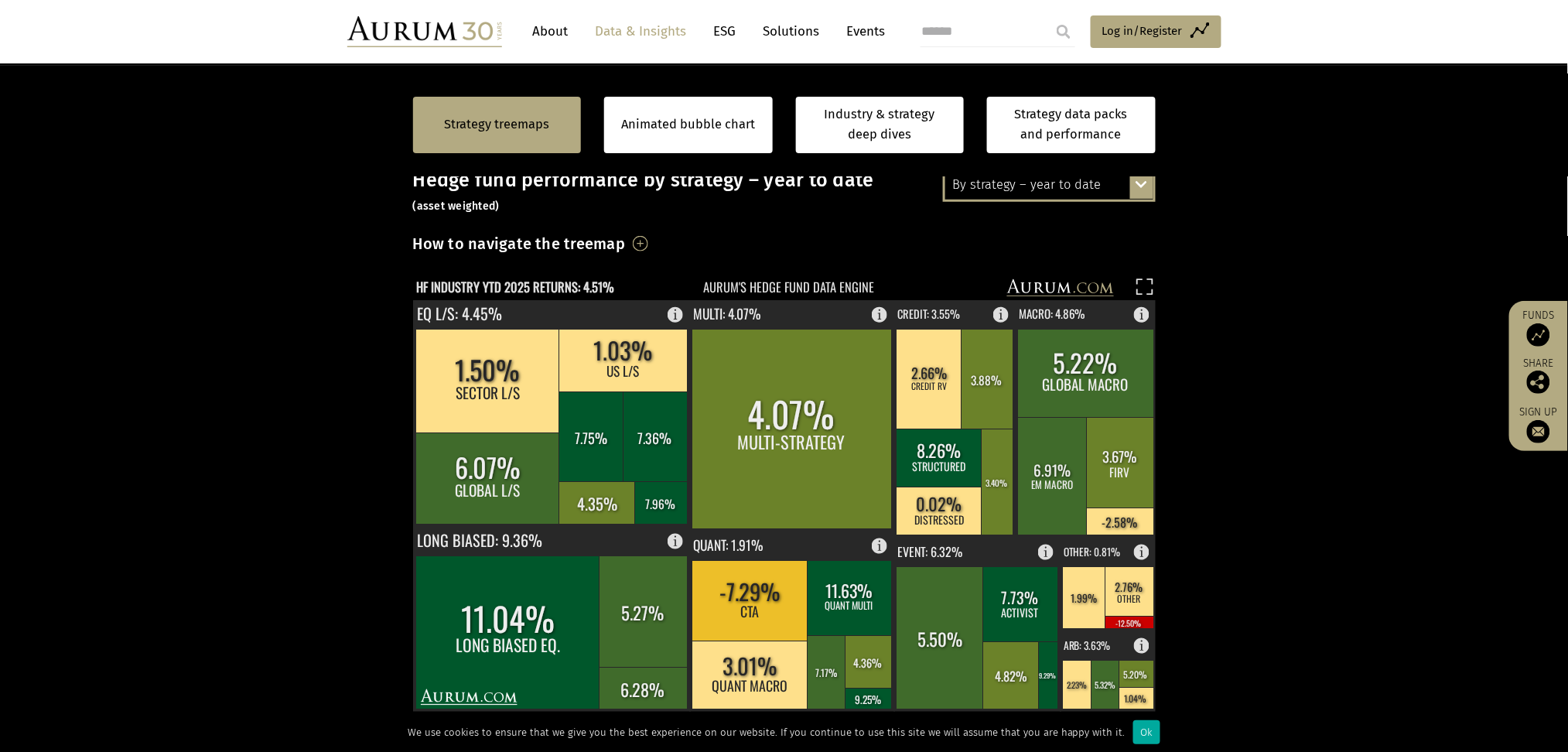 scroll, scrollTop: 351, scrollLeft: 0, axis: vertical 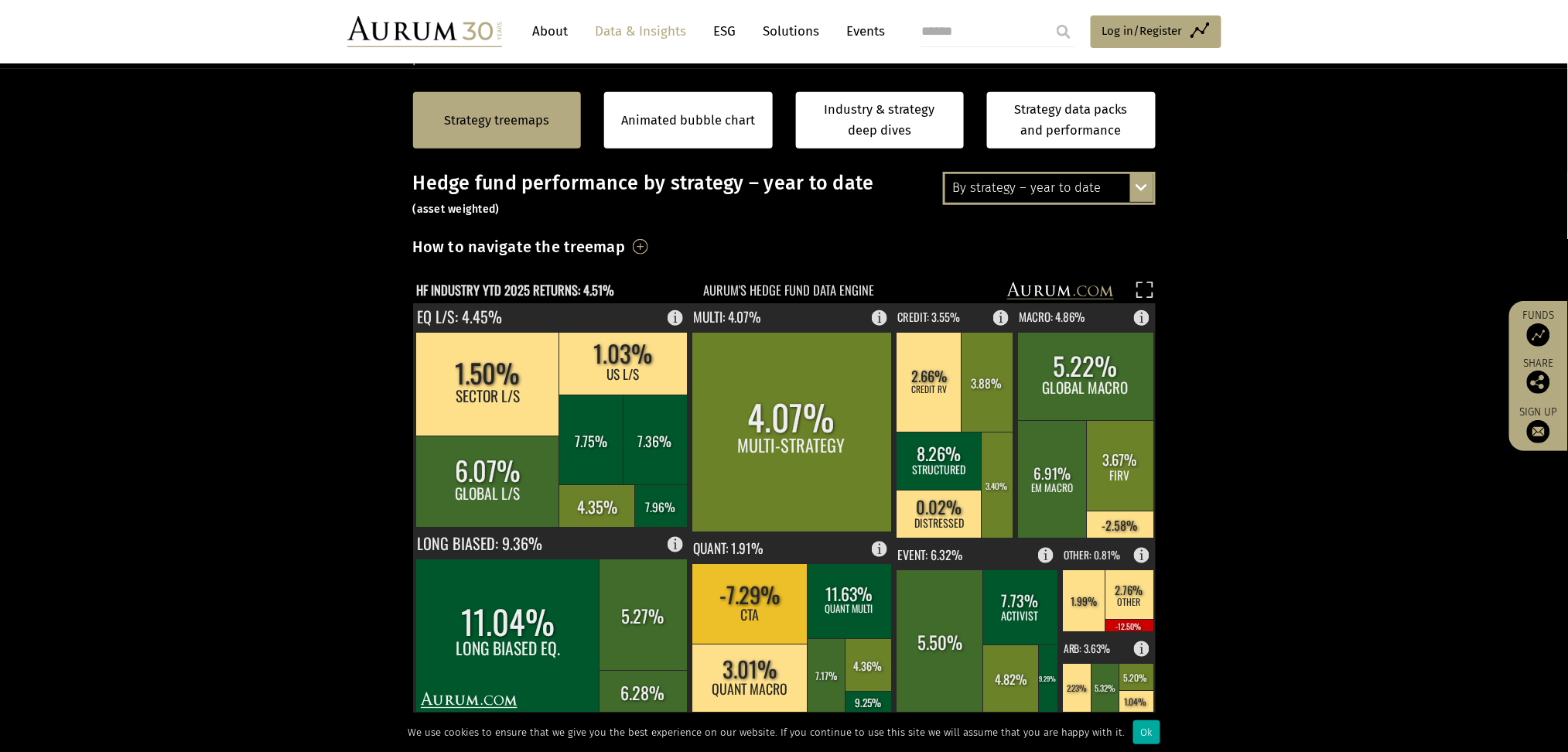 click on "Strategy treemaps
Animated bubble chart
Industry & strategy deep dives
Strategy data packs and performance
Strategy treemaps
Animated bubble chart
Industry & strategy deep dives
Strategy data packs and performance
By strategy – year to date
By strategy – June 2025" at bounding box center (784, 552) 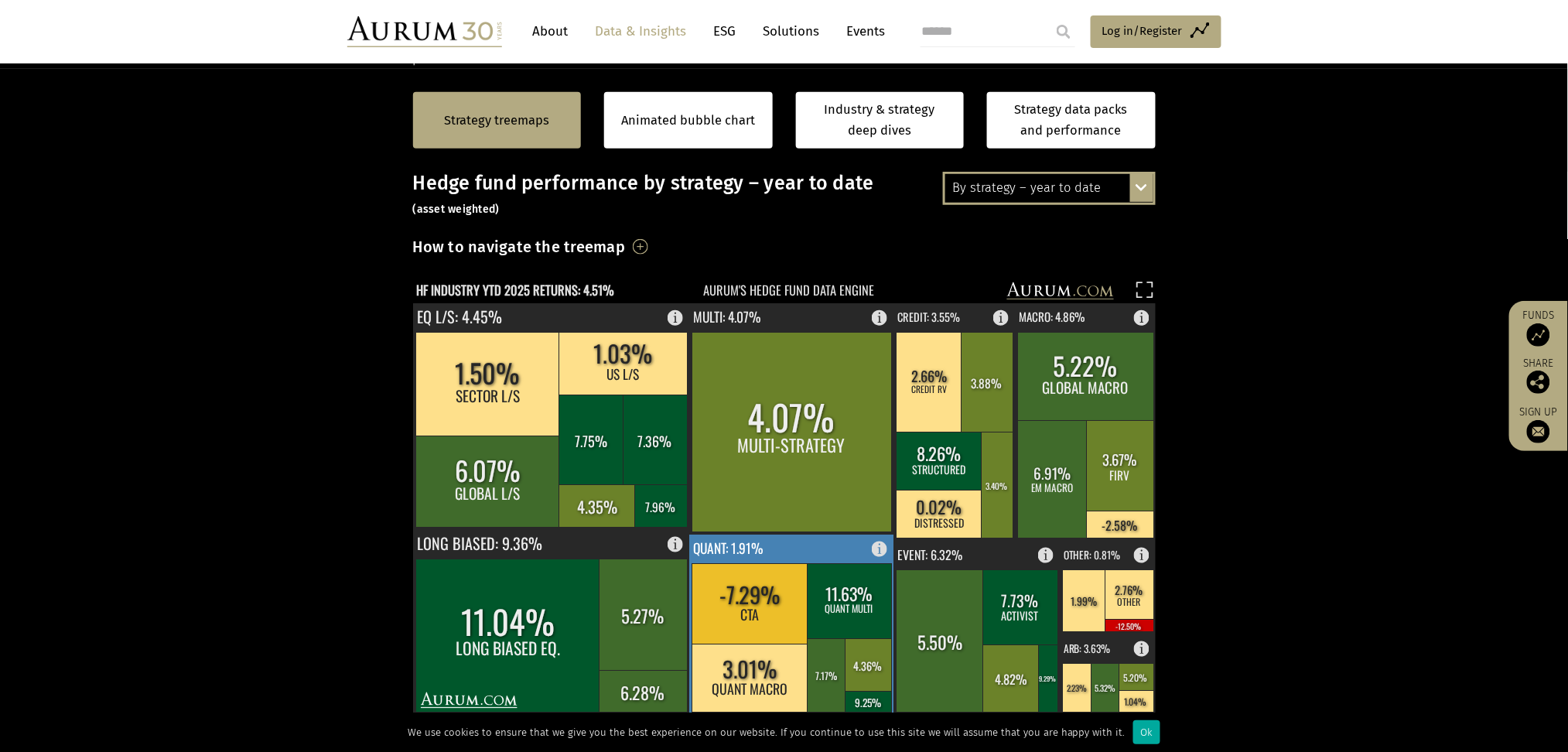 click 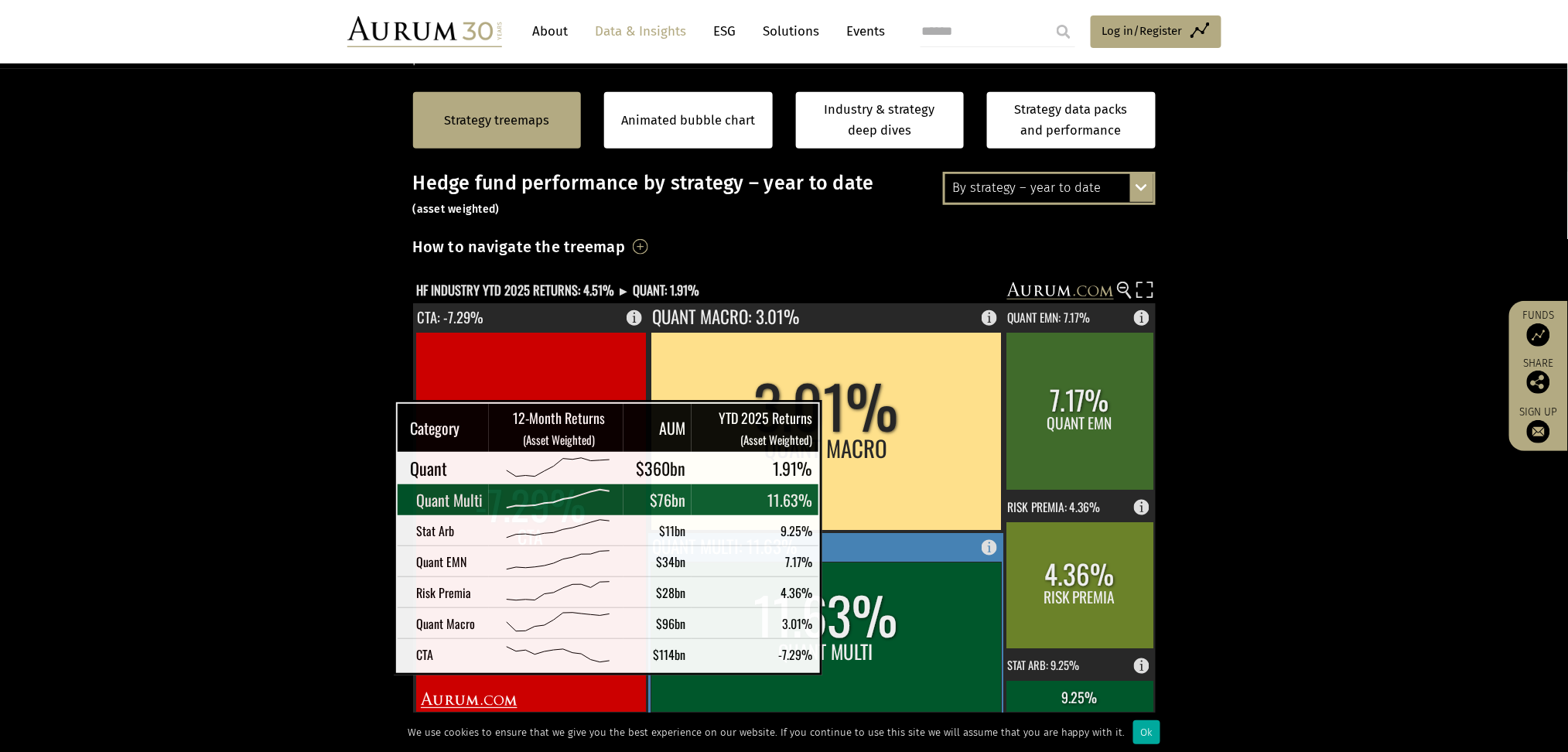 click 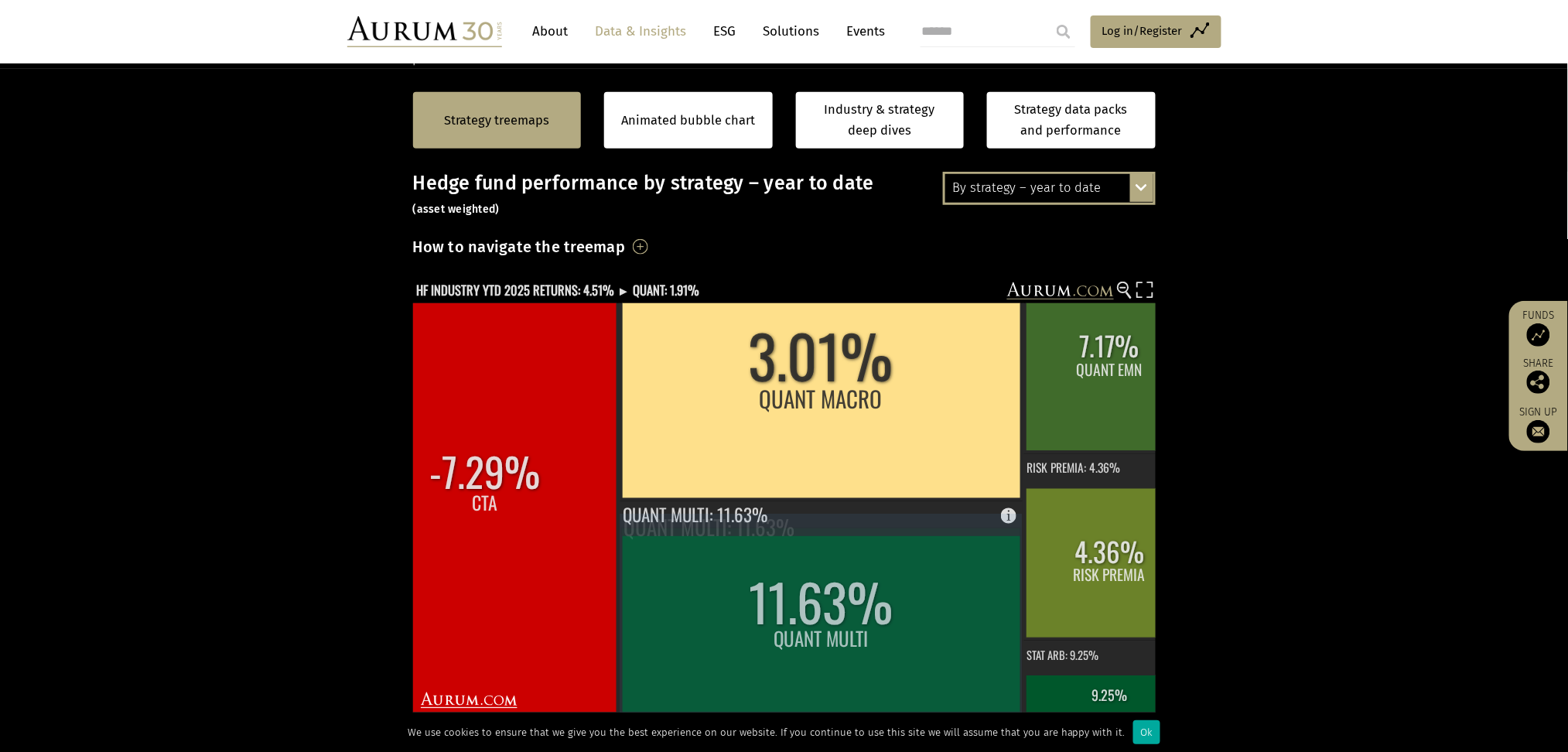 scroll, scrollTop: 10, scrollLeft: 0, axis: vertical 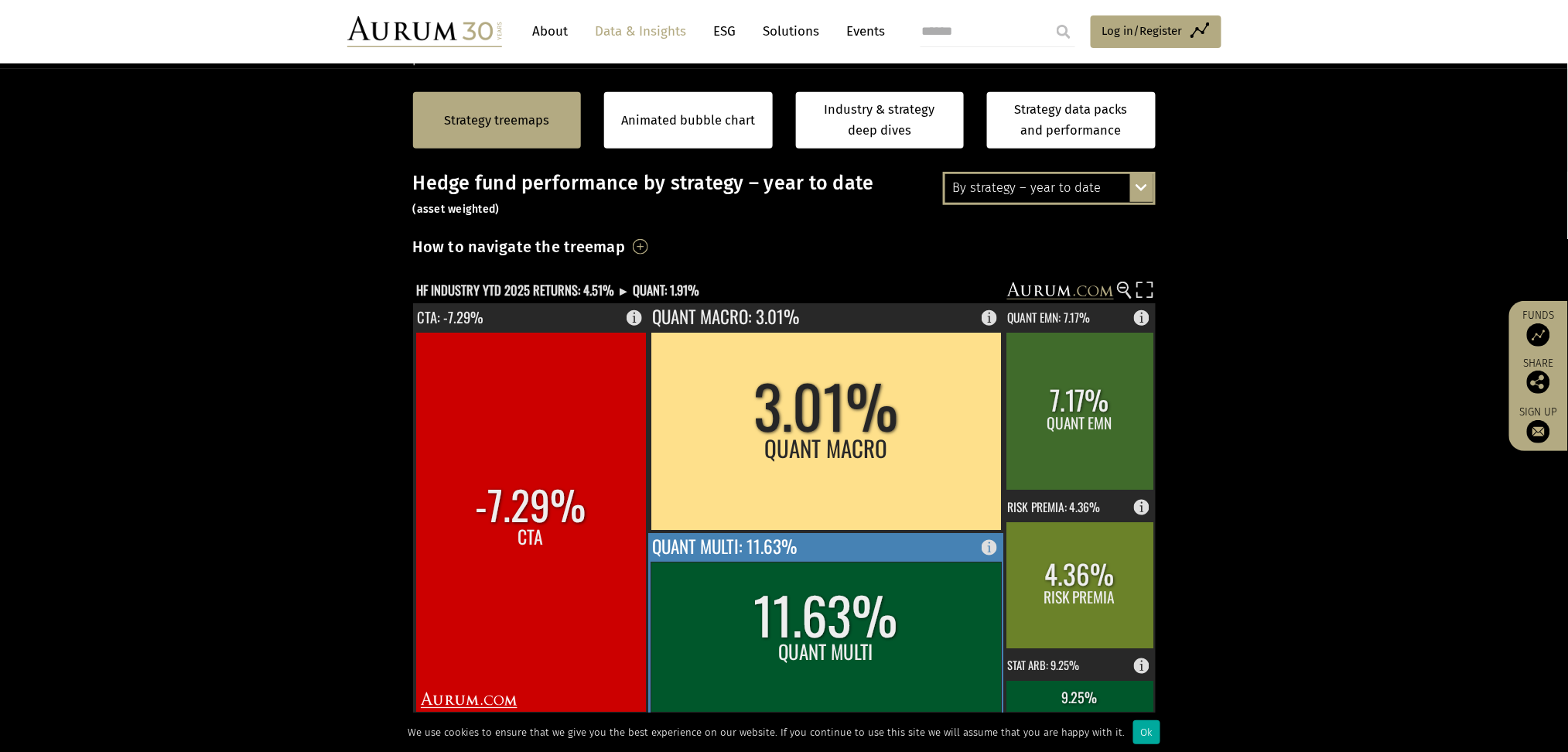 click 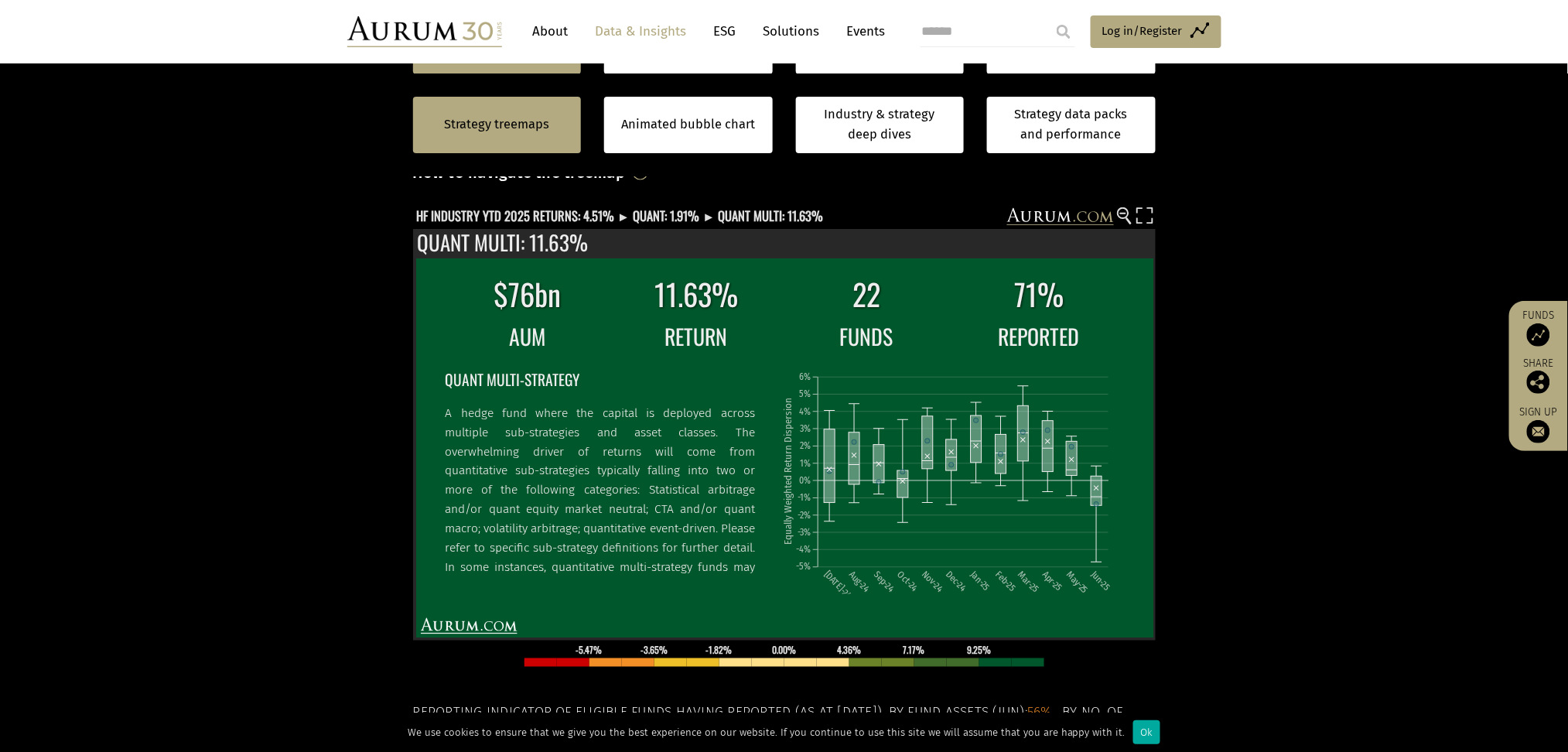 scroll, scrollTop: 432, scrollLeft: 0, axis: vertical 